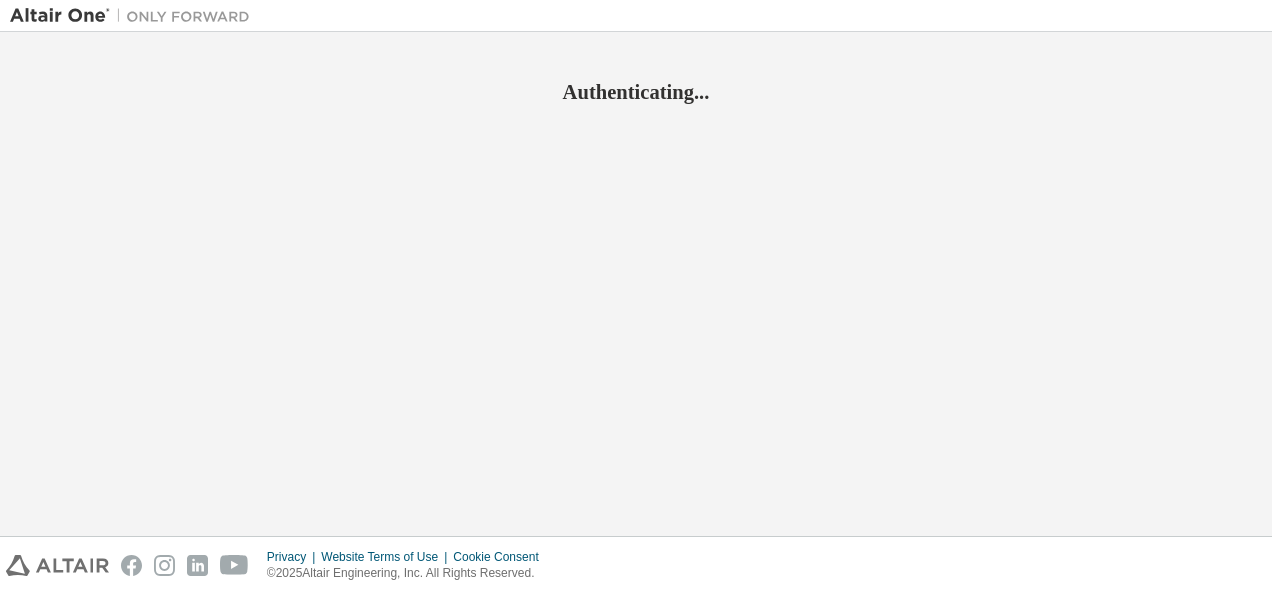 scroll, scrollTop: 0, scrollLeft: 0, axis: both 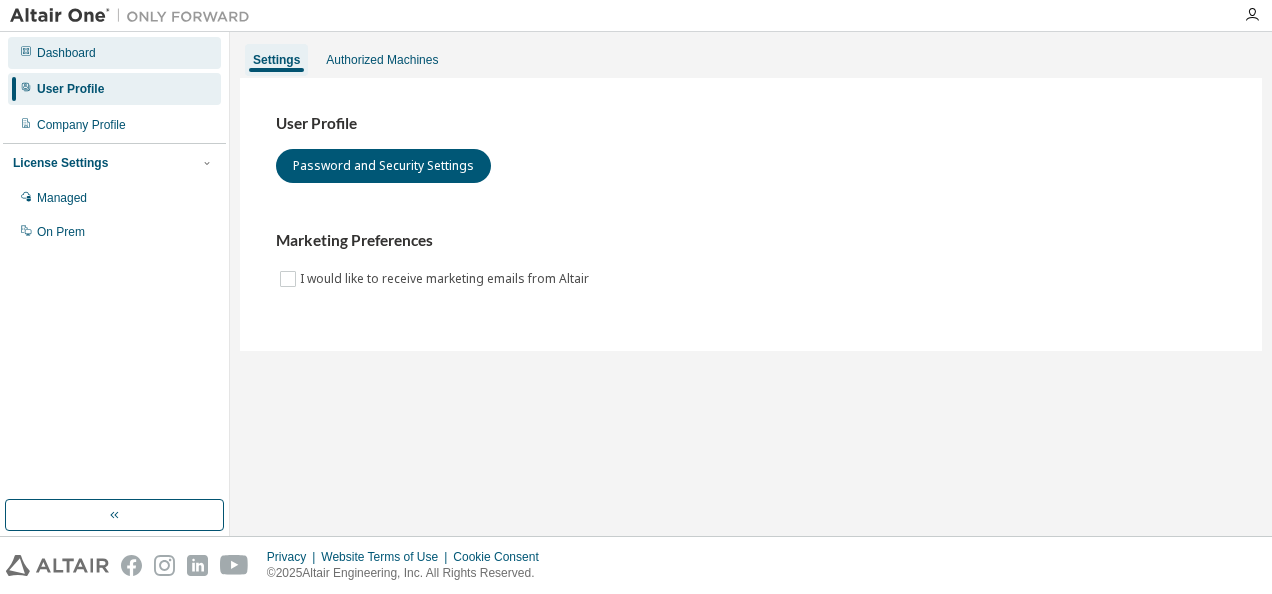 click on "Dashboard" at bounding box center [66, 53] 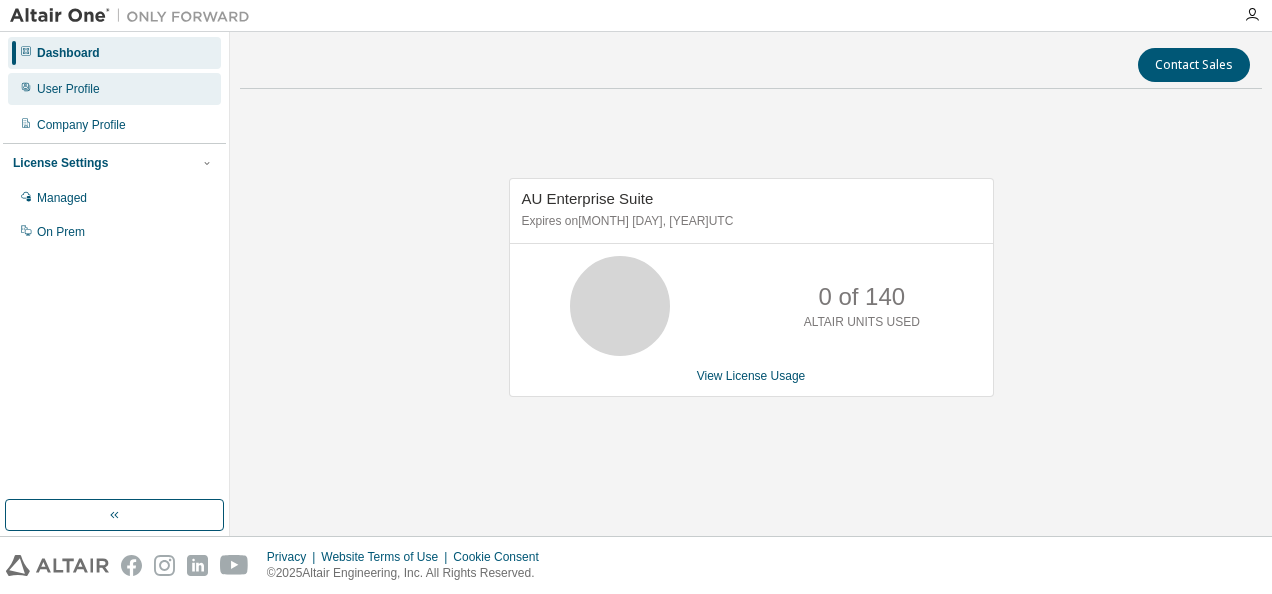 click on "User Profile" at bounding box center (114, 89) 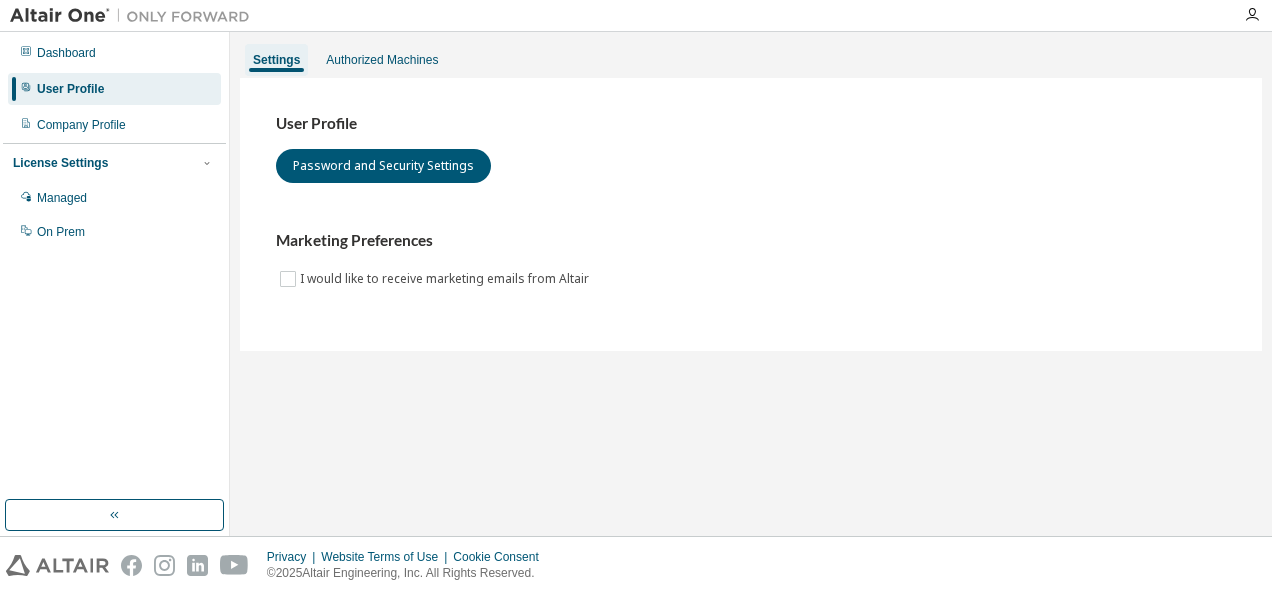 click on "Settings Authorized Machines" at bounding box center (751, 60) 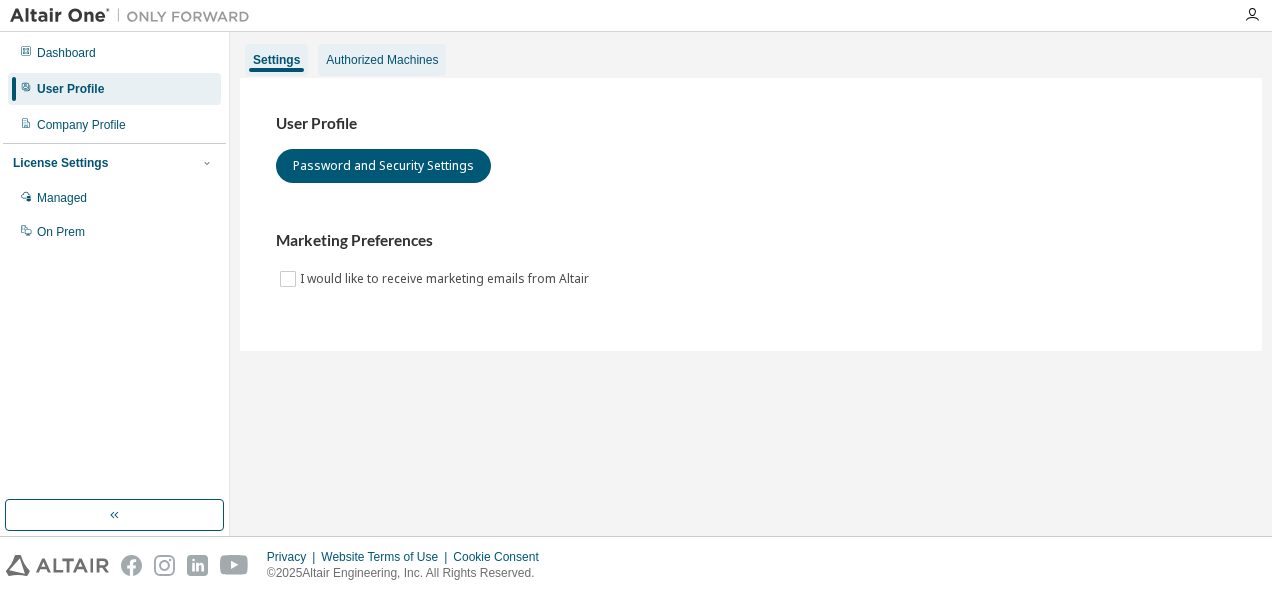 click on "Authorized Machines" at bounding box center (382, 60) 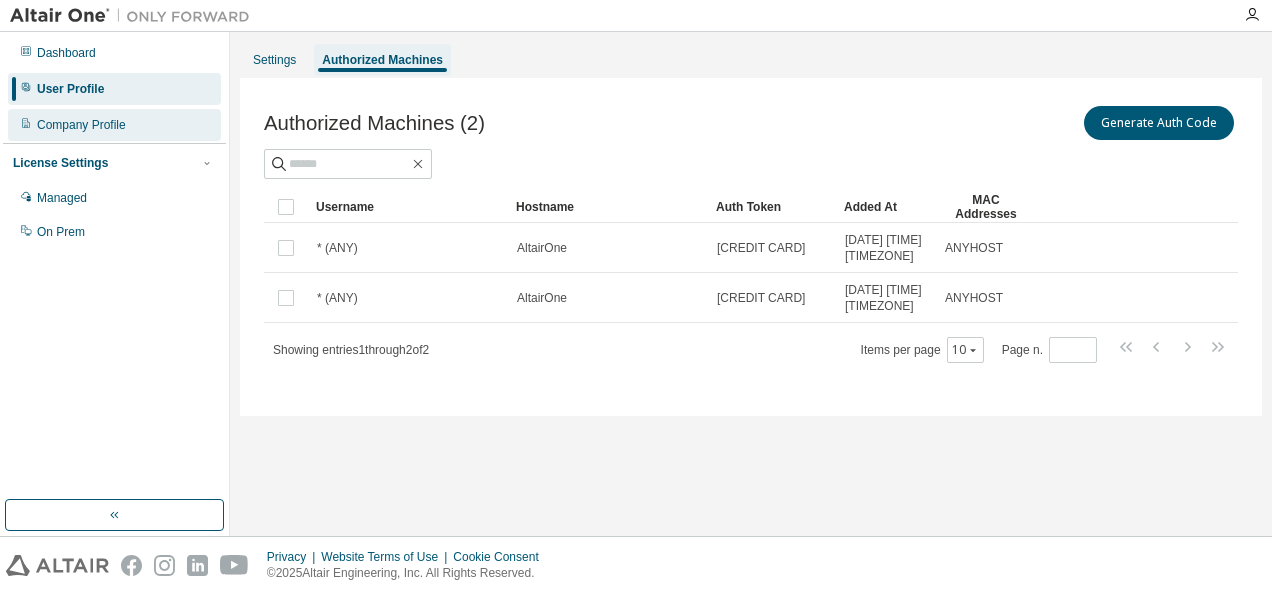 click on "Company Profile" at bounding box center (81, 125) 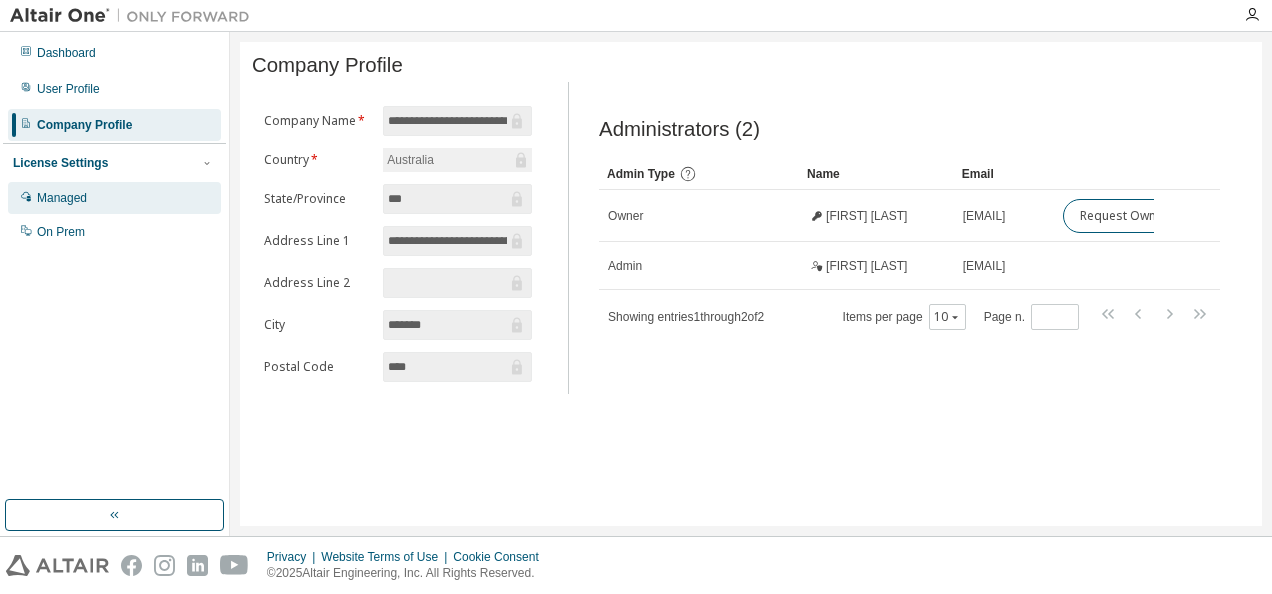 click on "Managed" at bounding box center (114, 198) 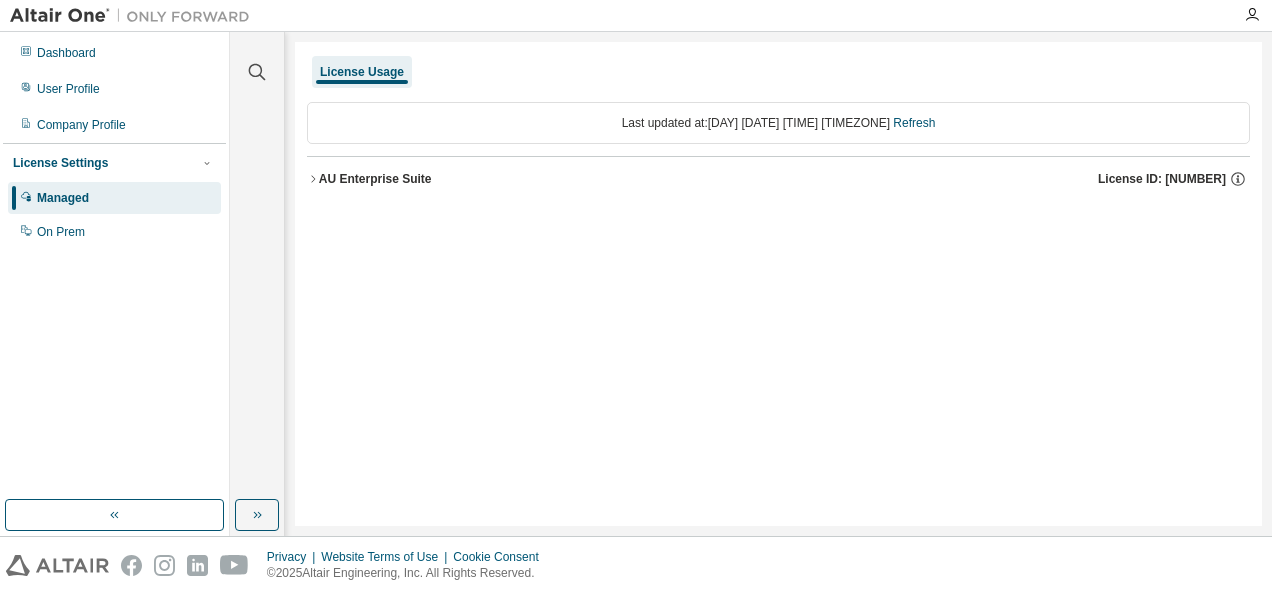 click 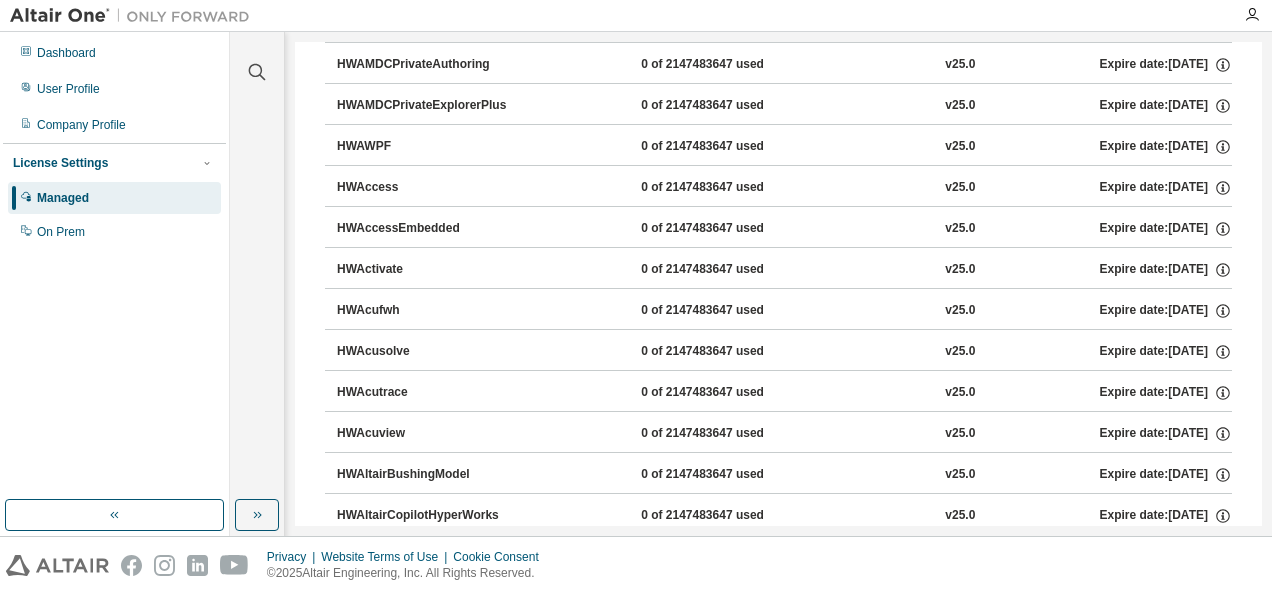 scroll, scrollTop: 0, scrollLeft: 0, axis: both 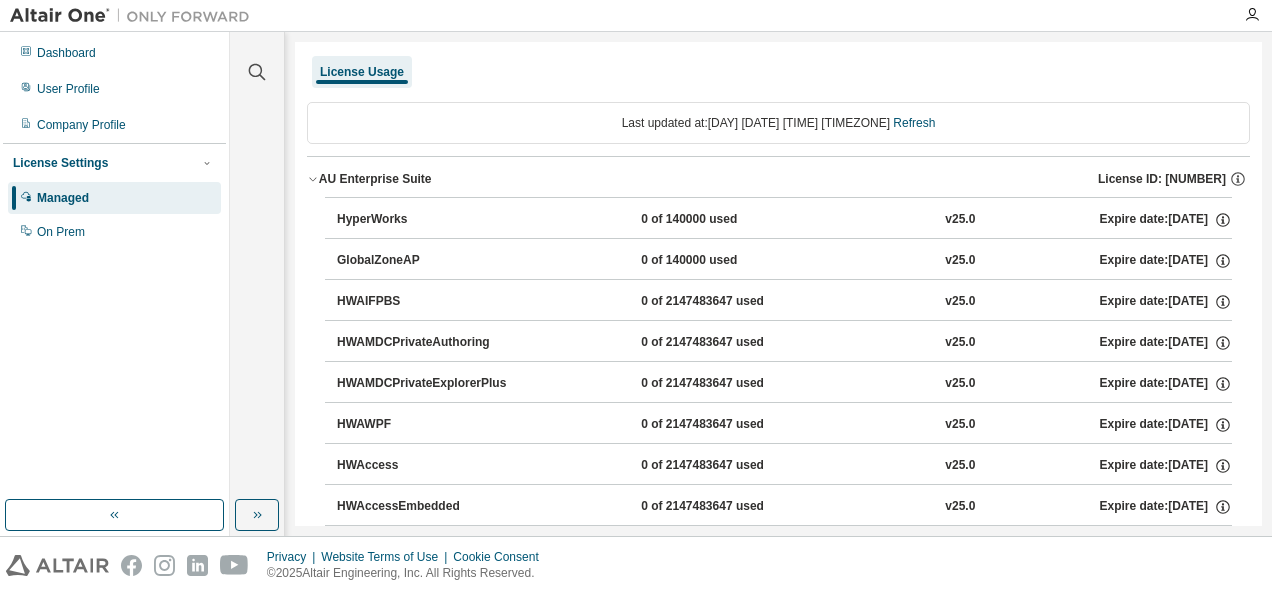 click on "HyperWorks 0 of 140000 used v25.0 Expire date:  [DATE]" at bounding box center [784, 220] 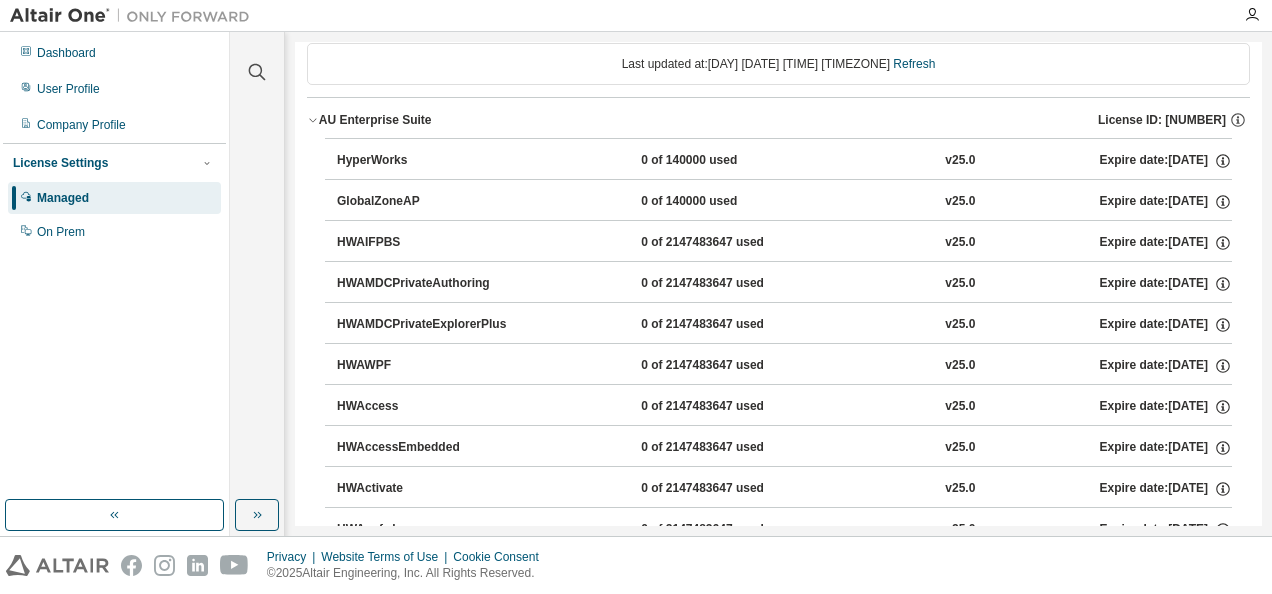 scroll, scrollTop: 0, scrollLeft: 0, axis: both 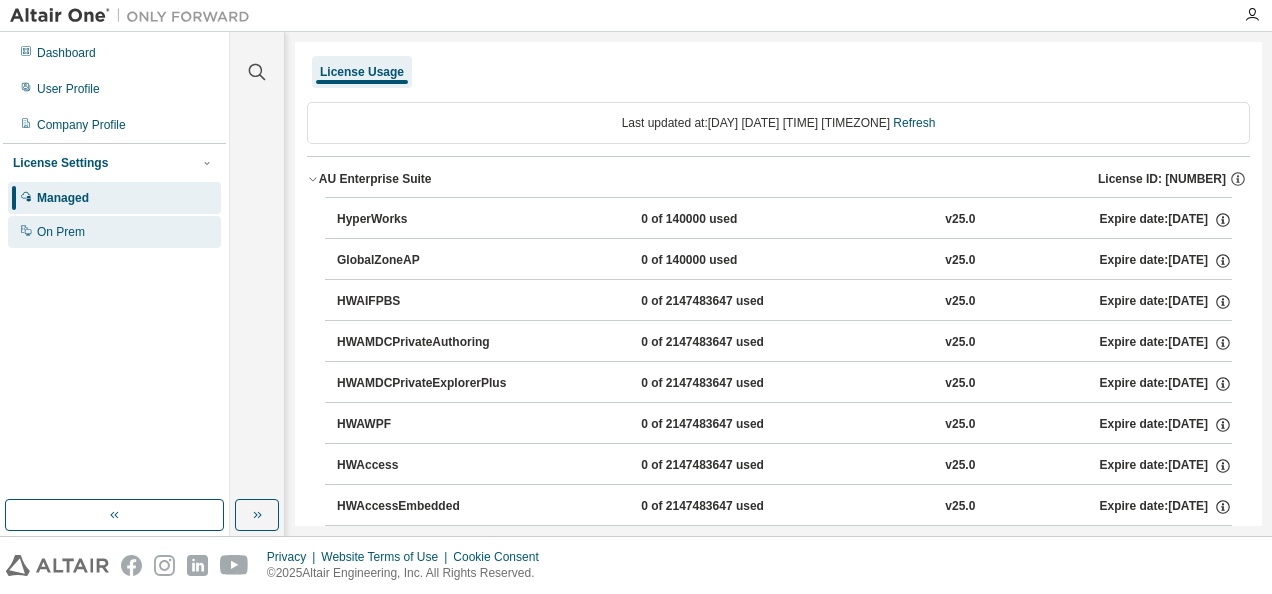 click on "On Prem" at bounding box center (61, 232) 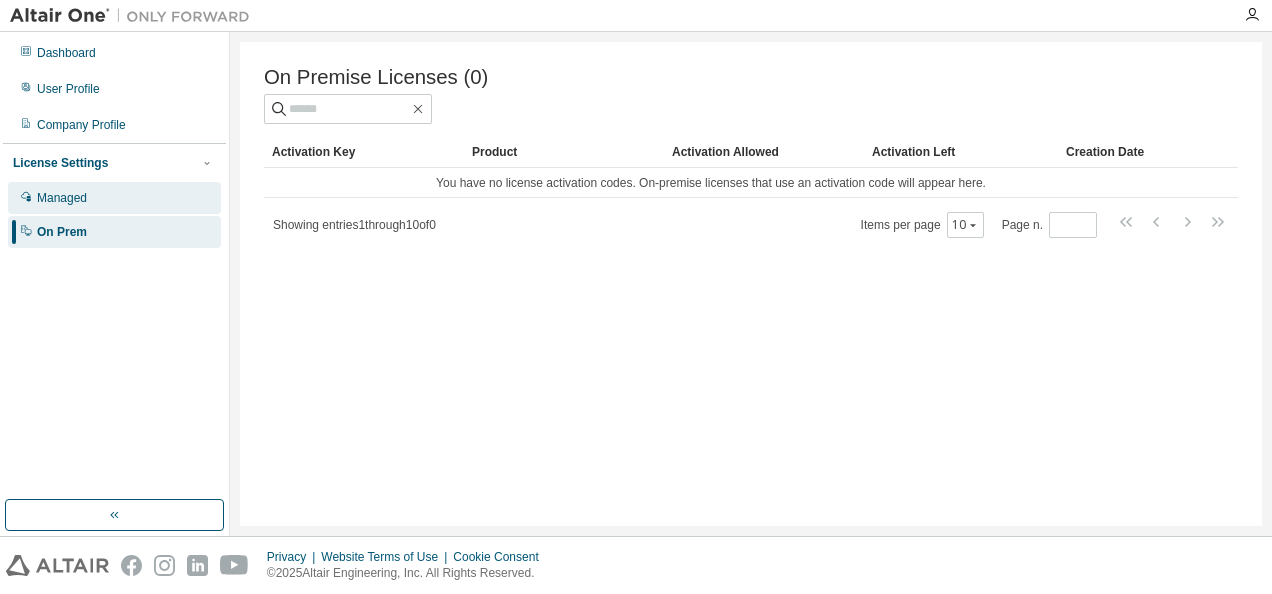 click on "Managed" at bounding box center (114, 198) 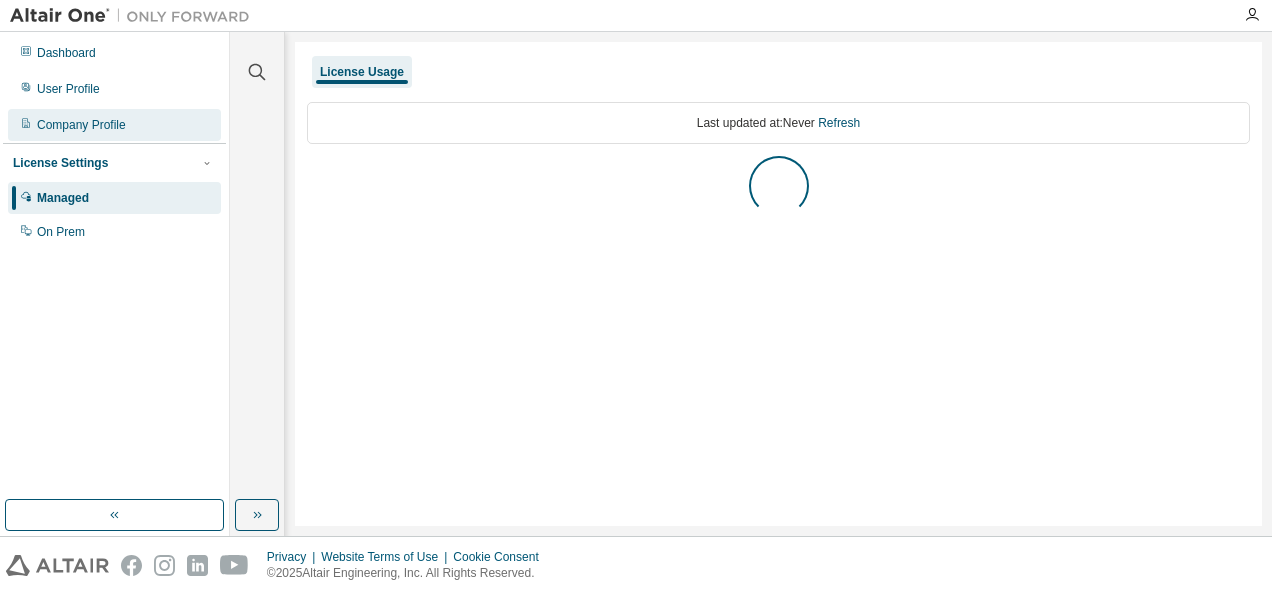 click on "Company Profile" at bounding box center [114, 125] 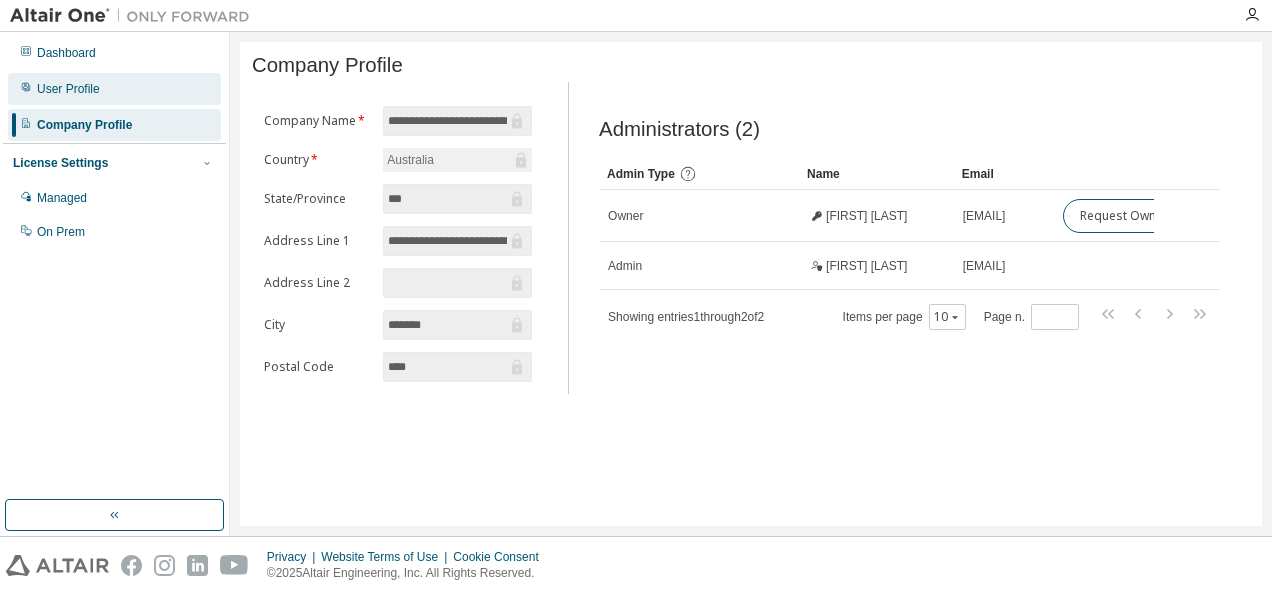 click on "User Profile" at bounding box center [114, 89] 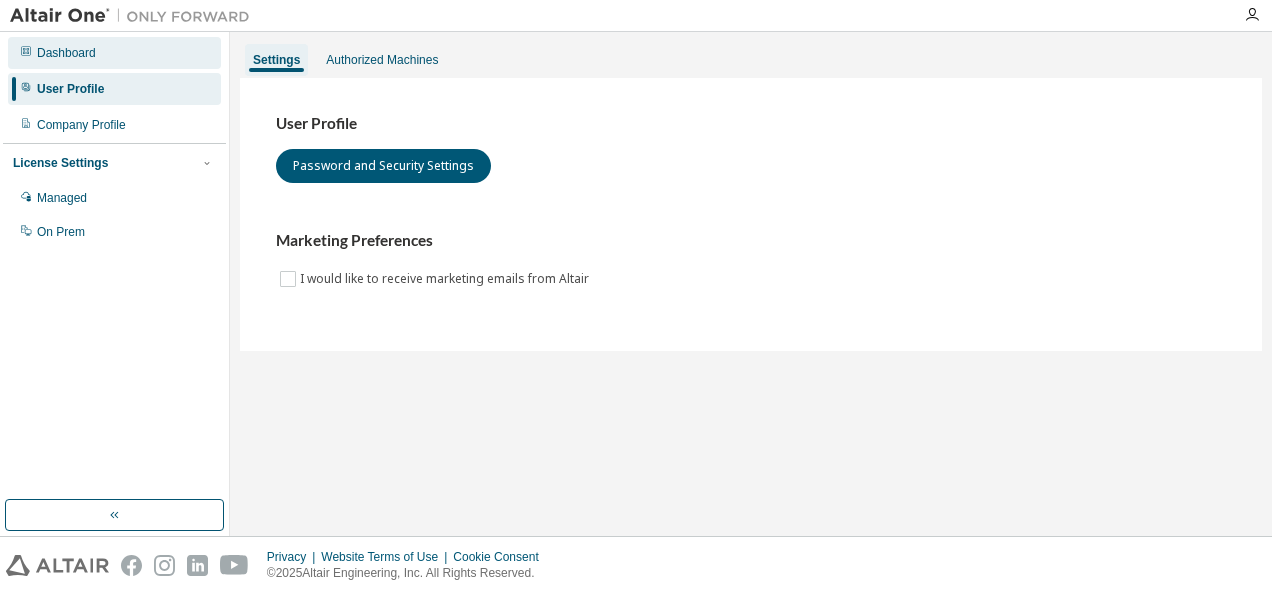 click on "Dashboard" at bounding box center [114, 53] 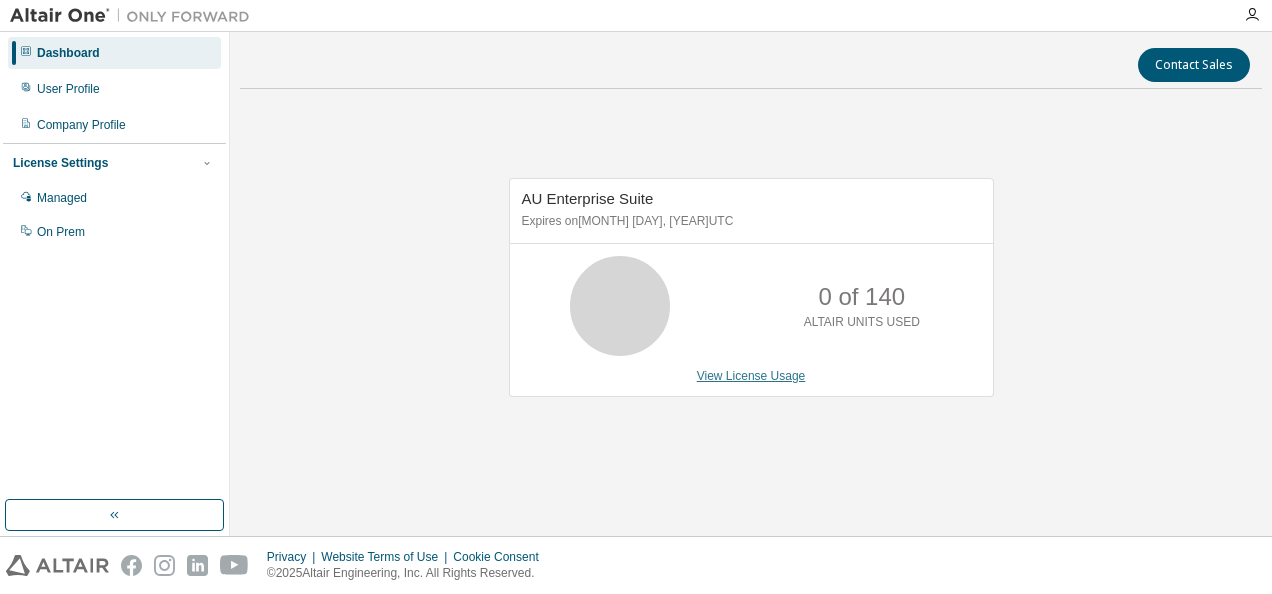 click on "View License Usage" at bounding box center [751, 376] 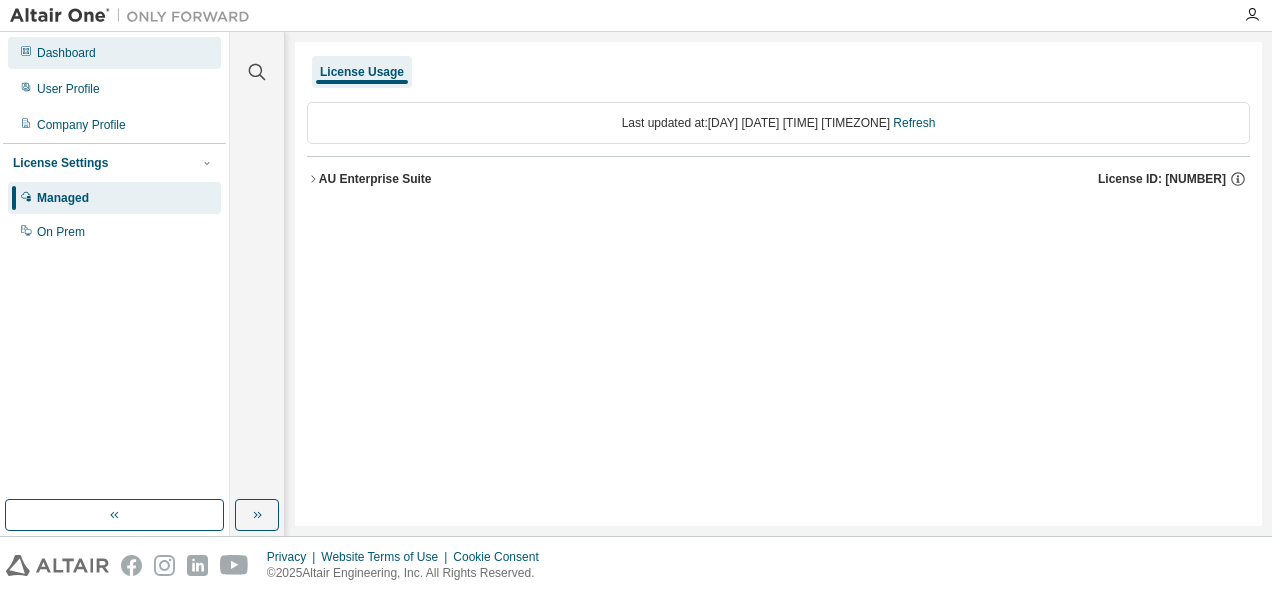 click on "Dashboard" at bounding box center [114, 53] 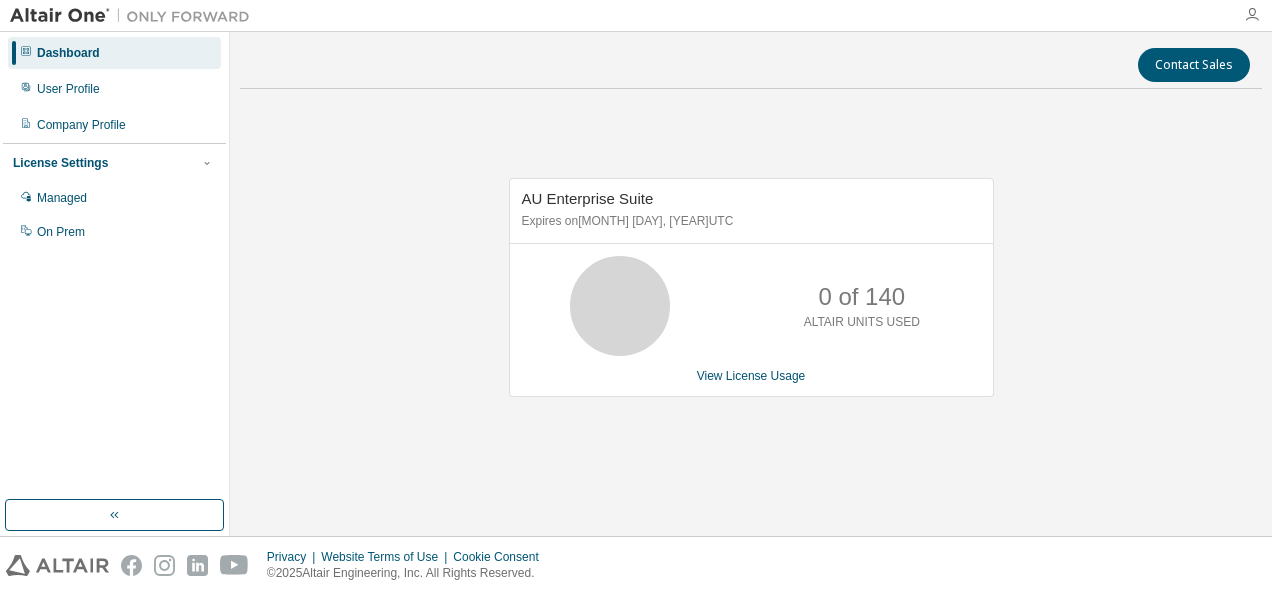 click at bounding box center [1252, 15] 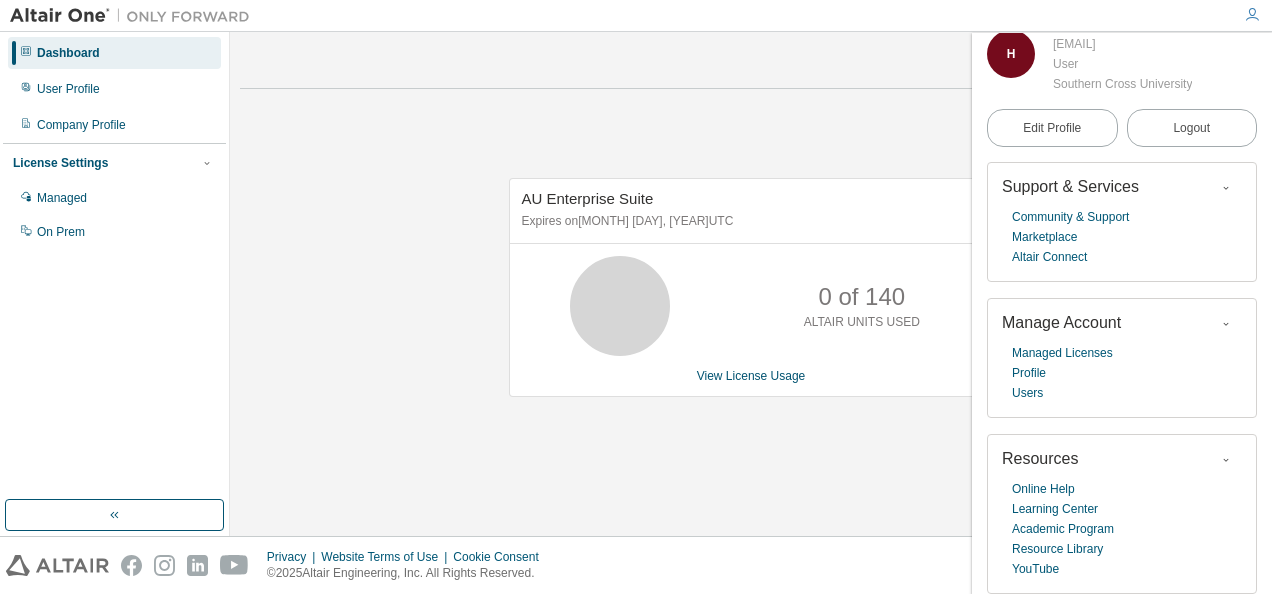scroll, scrollTop: 0, scrollLeft: 0, axis: both 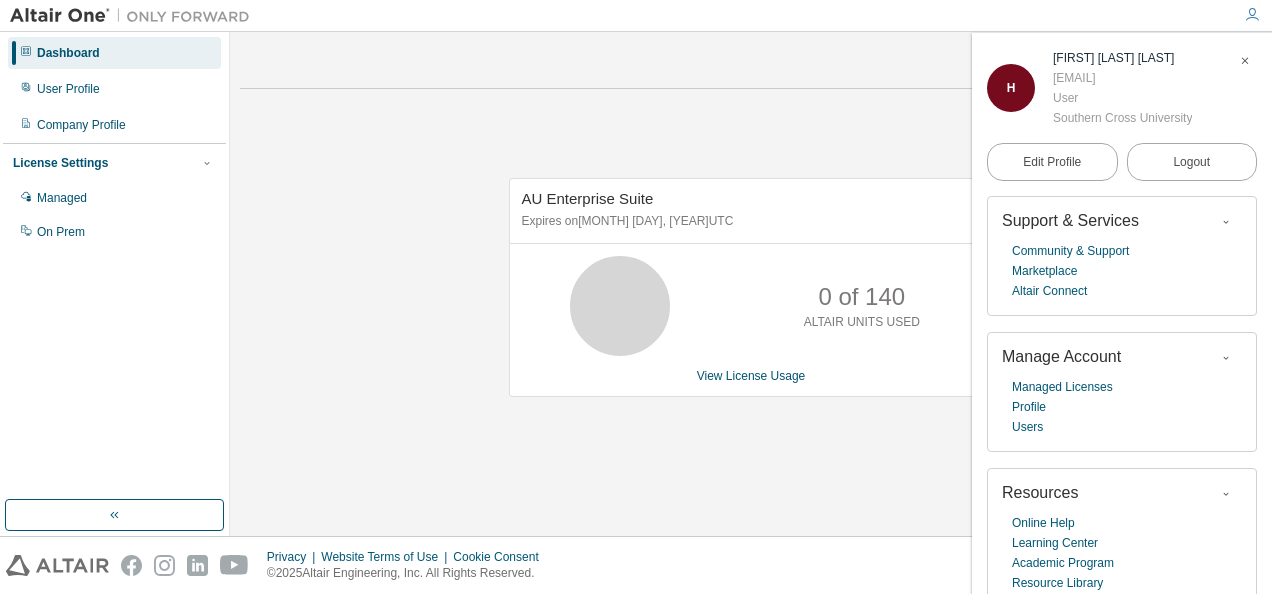 click on "AU Enterprise Suite Expires on  [DATE]  UTC  0 of 140 ALTAIR UNITS USED View License Usage" at bounding box center [751, 298] 